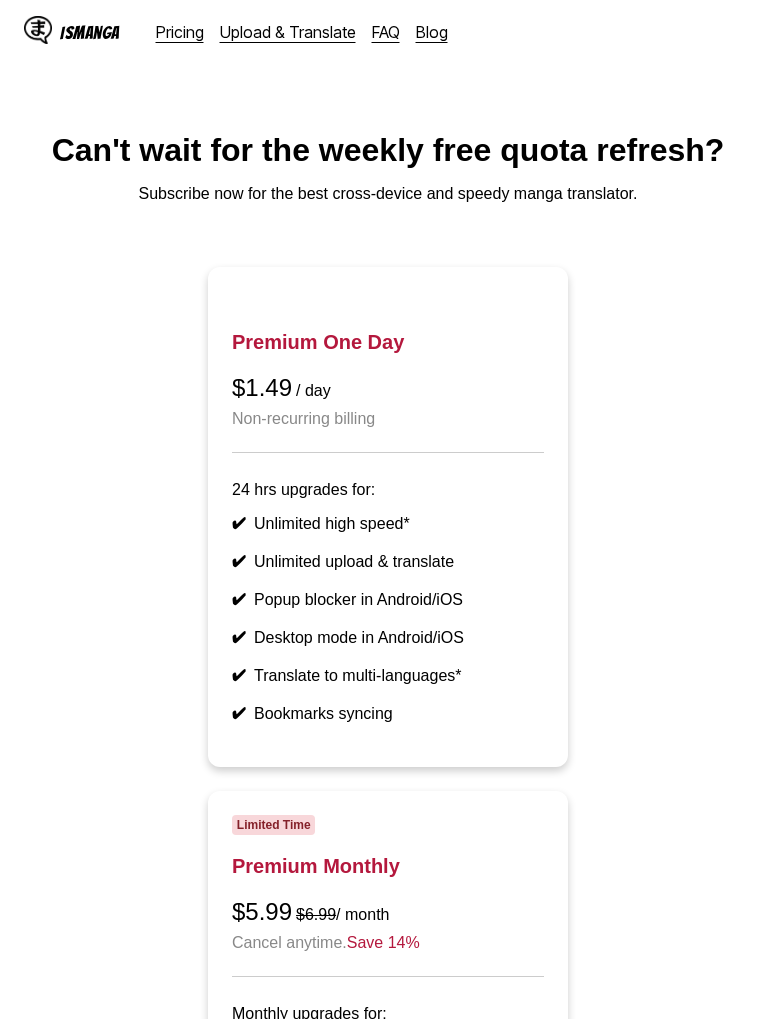 scroll, scrollTop: 104, scrollLeft: 0, axis: vertical 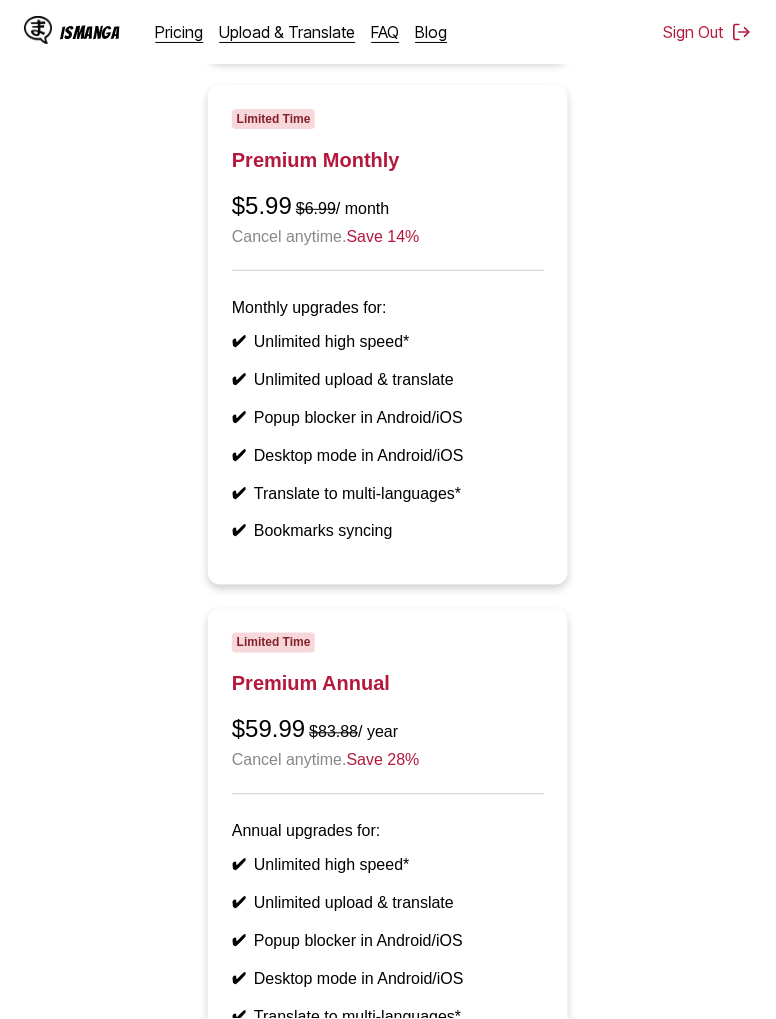 click on "Limited Time Premium Monthly $5.99 $6.99 / month Cancel anytime.  Save 14%" at bounding box center (388, 190) 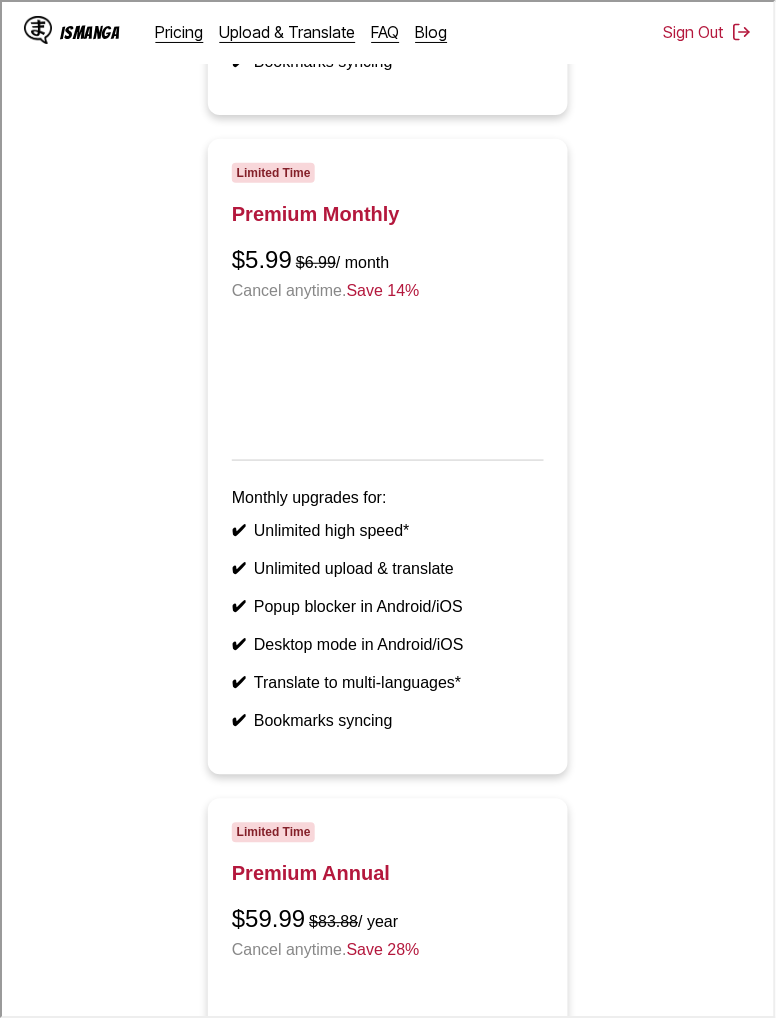 scroll, scrollTop: 791, scrollLeft: 0, axis: vertical 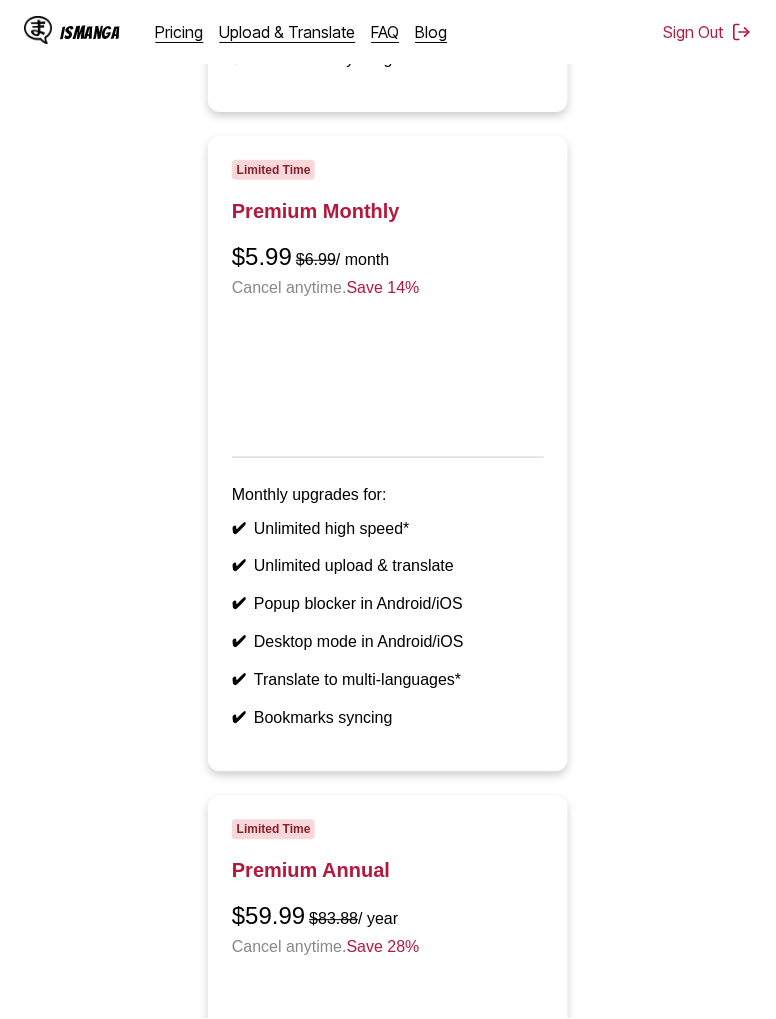 click on "IsManga" at bounding box center (72, 32) 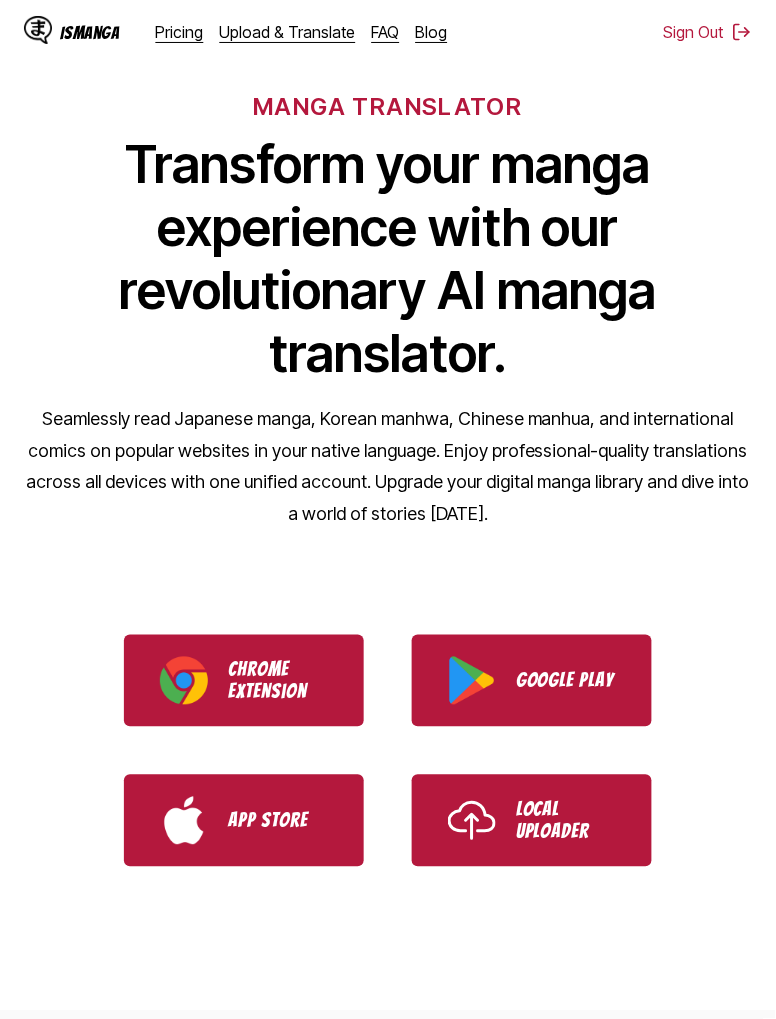 scroll, scrollTop: 126, scrollLeft: 0, axis: vertical 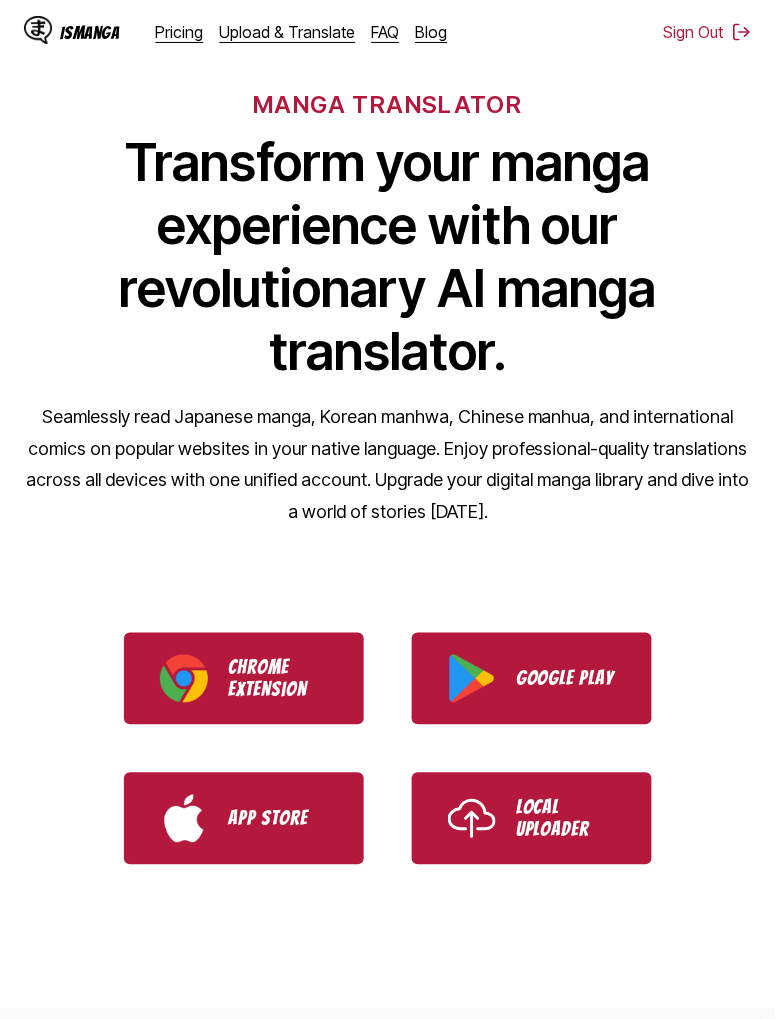 click on "Local Uploader" at bounding box center (566, 819) 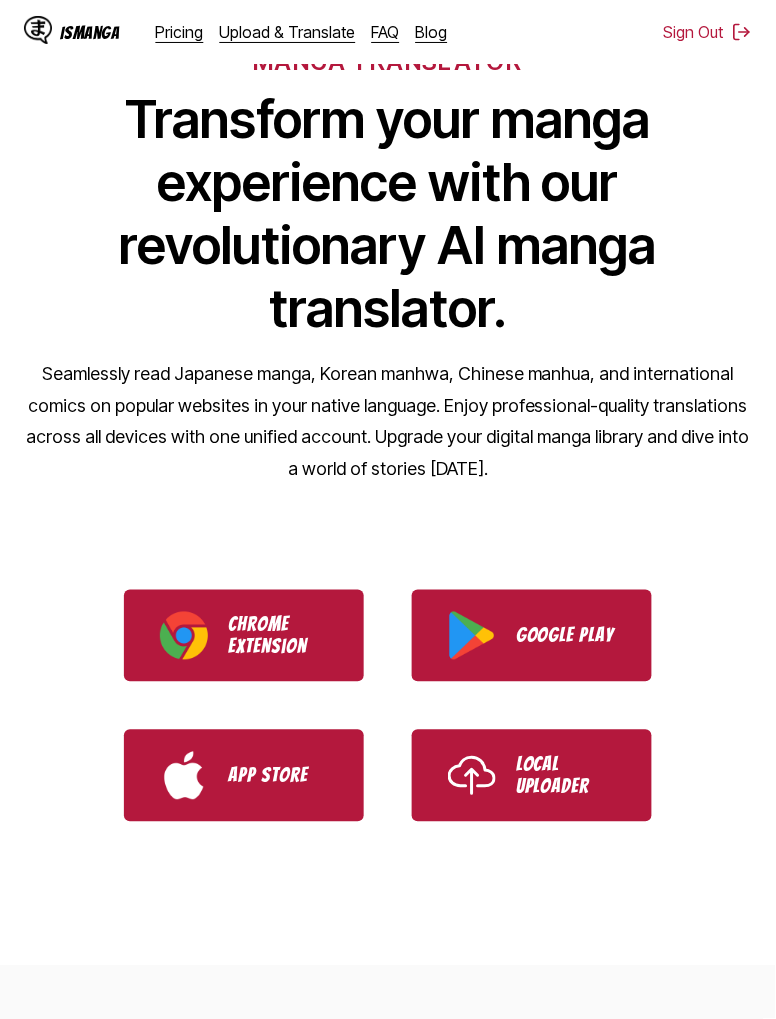 scroll, scrollTop: 222, scrollLeft: 0, axis: vertical 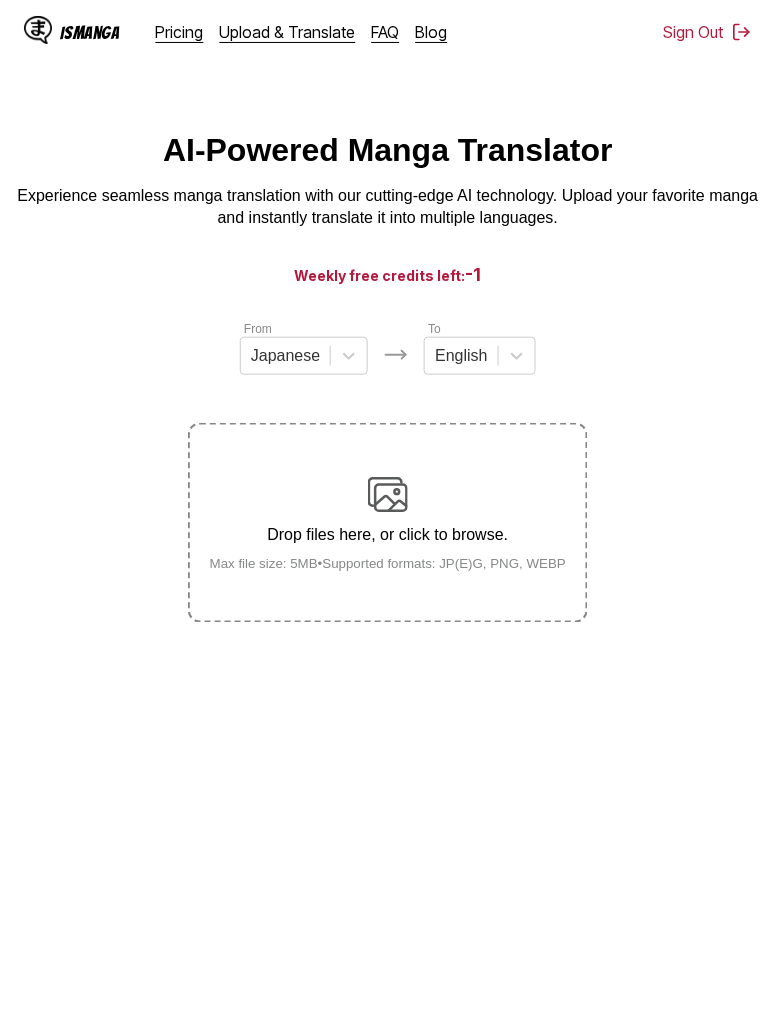 click on "IsManga" at bounding box center [90, 32] 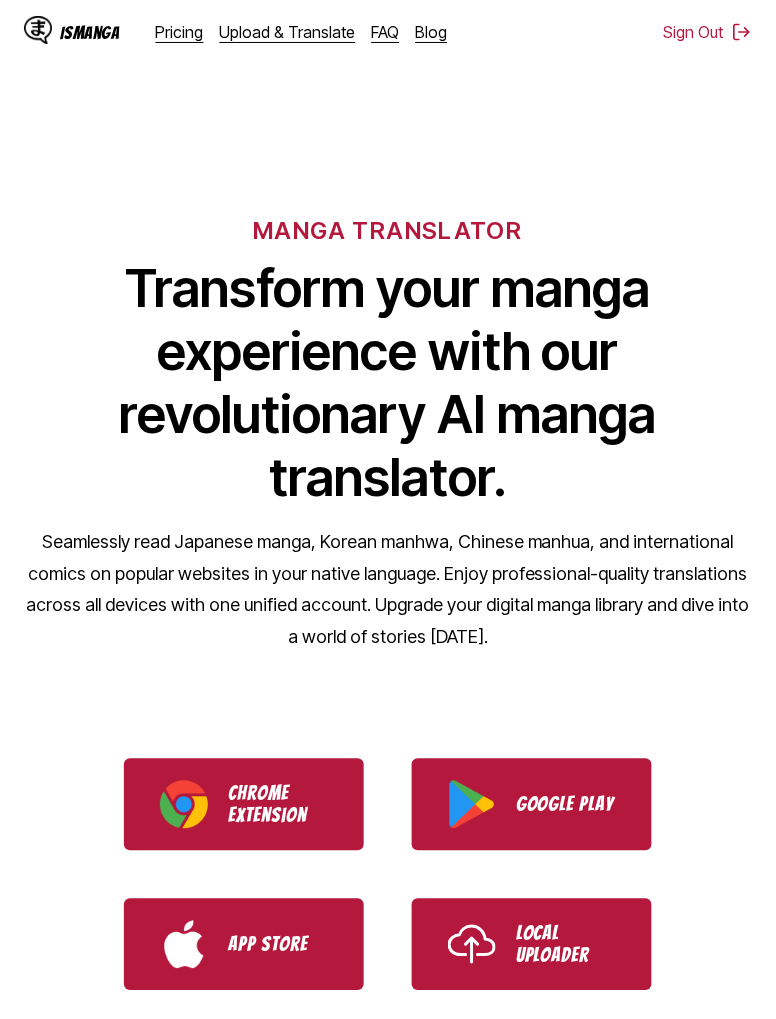 click on "Google Play" at bounding box center (566, 805) 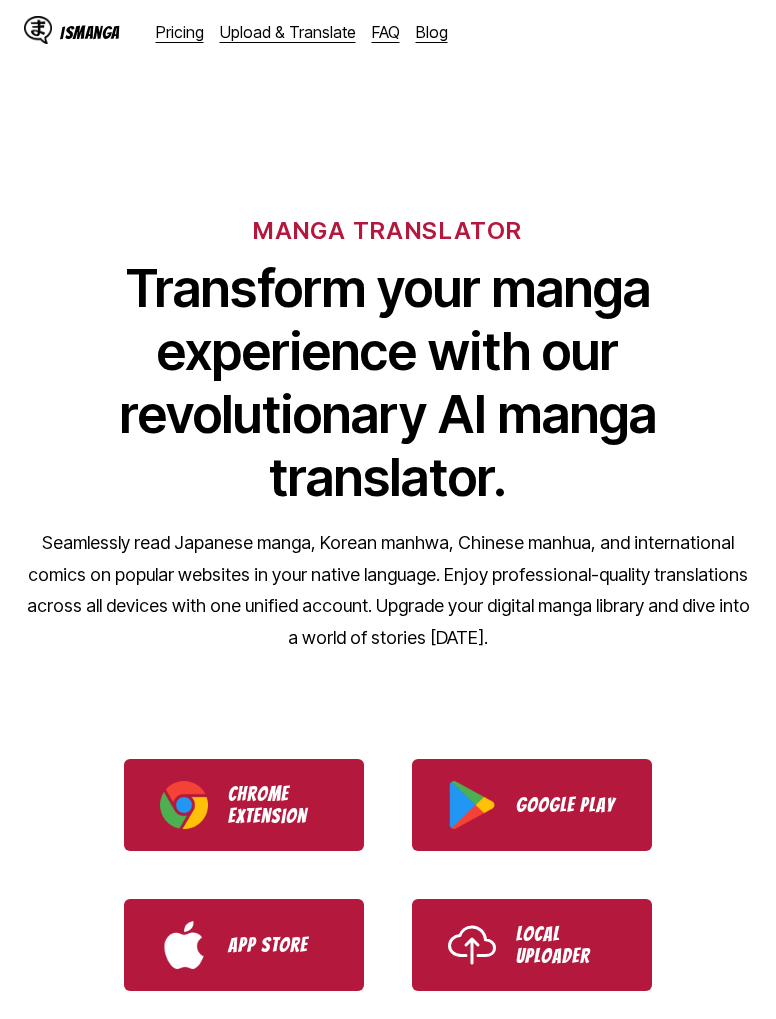 scroll, scrollTop: 0, scrollLeft: 0, axis: both 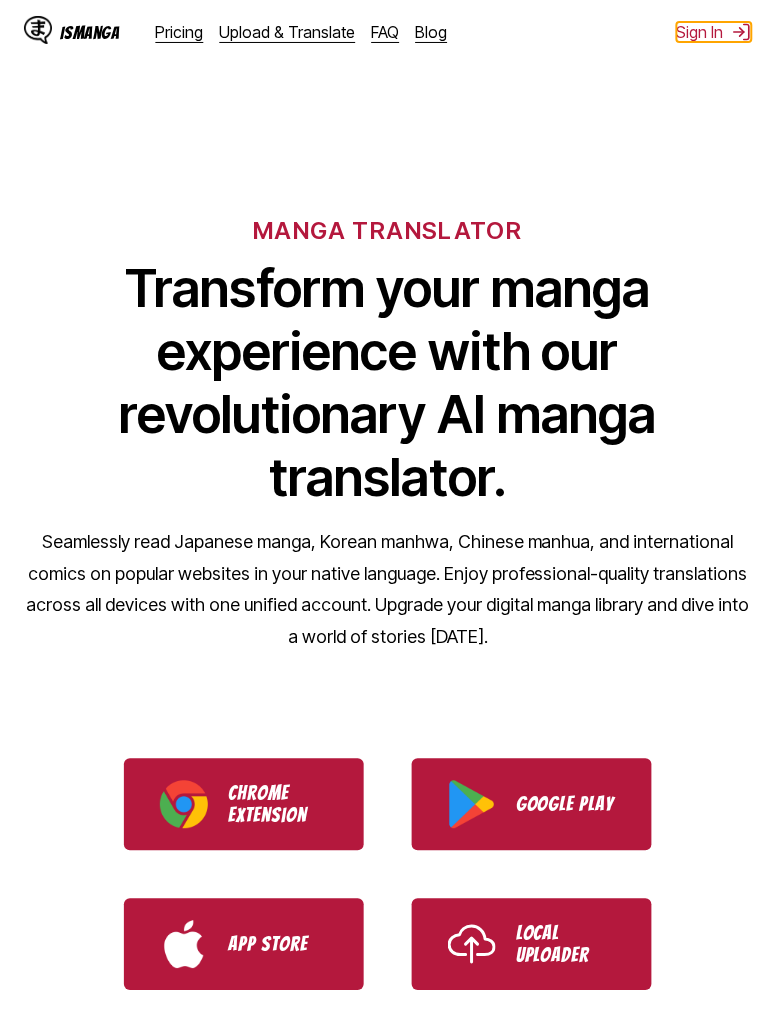 click on "Sign In" at bounding box center (714, 32) 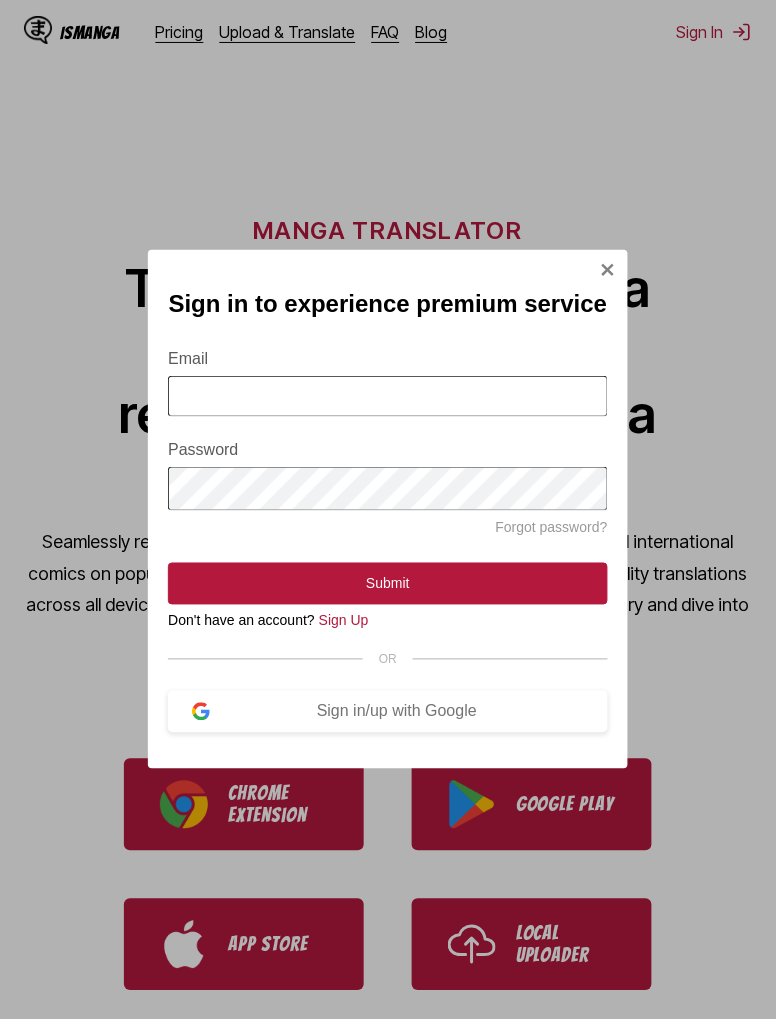 click on "Email" at bounding box center (388, 396) 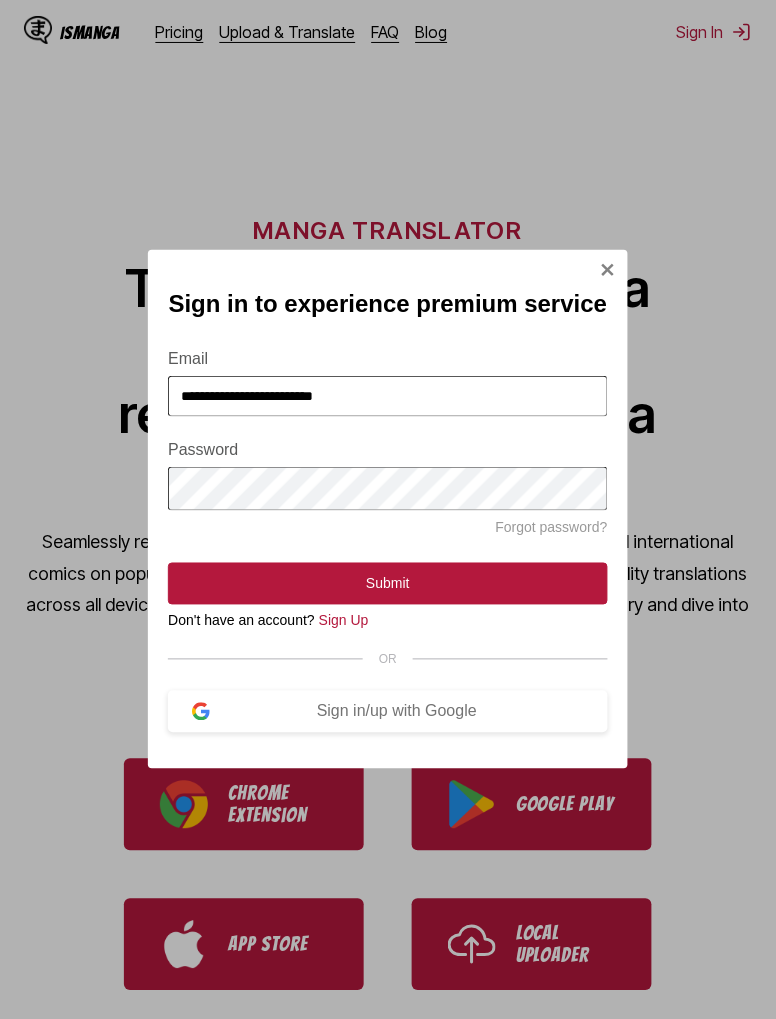 click on "Forgot password?" at bounding box center [552, 527] 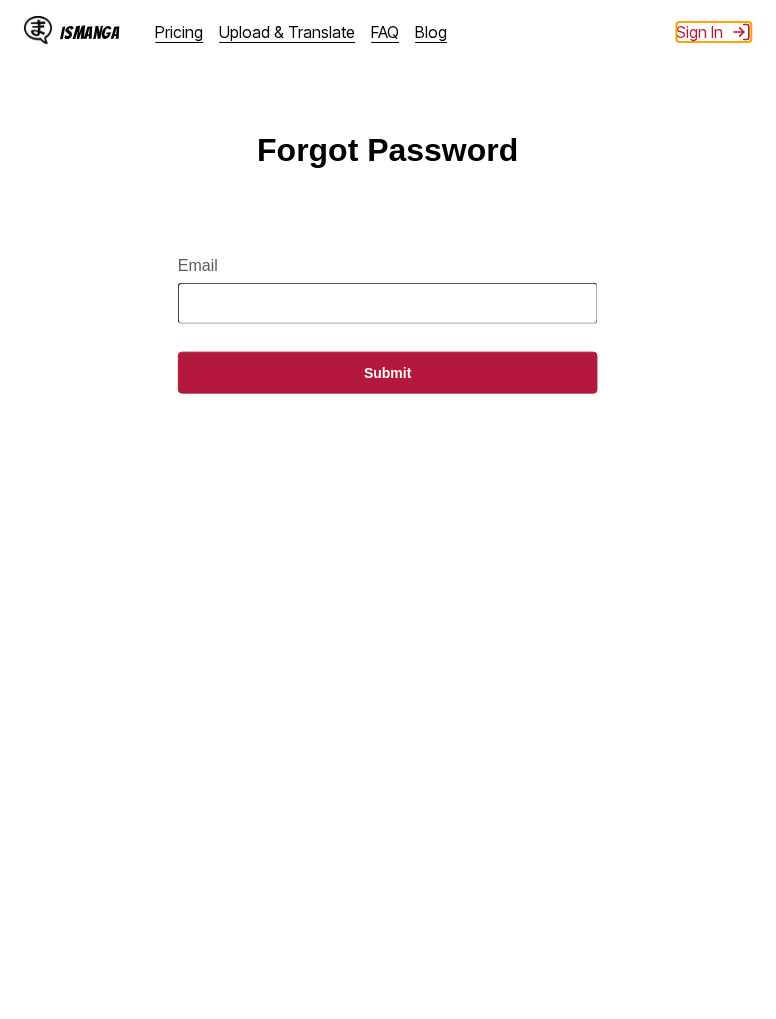 click on "Sign In" at bounding box center [714, 32] 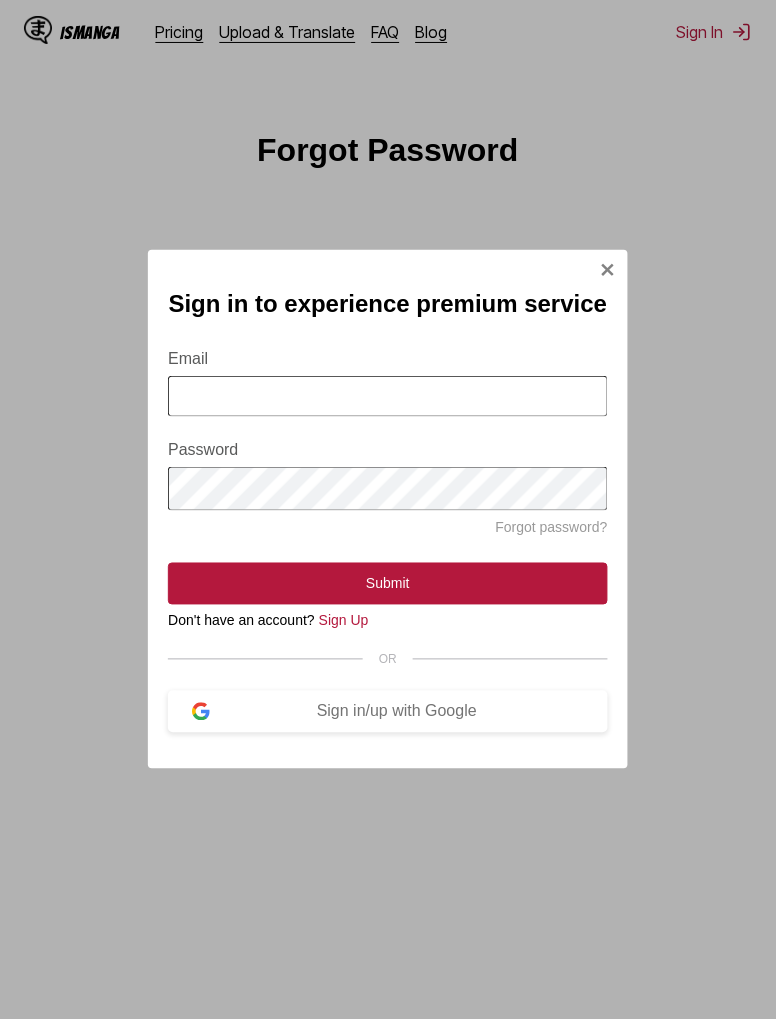 click on "Email" at bounding box center [388, 396] 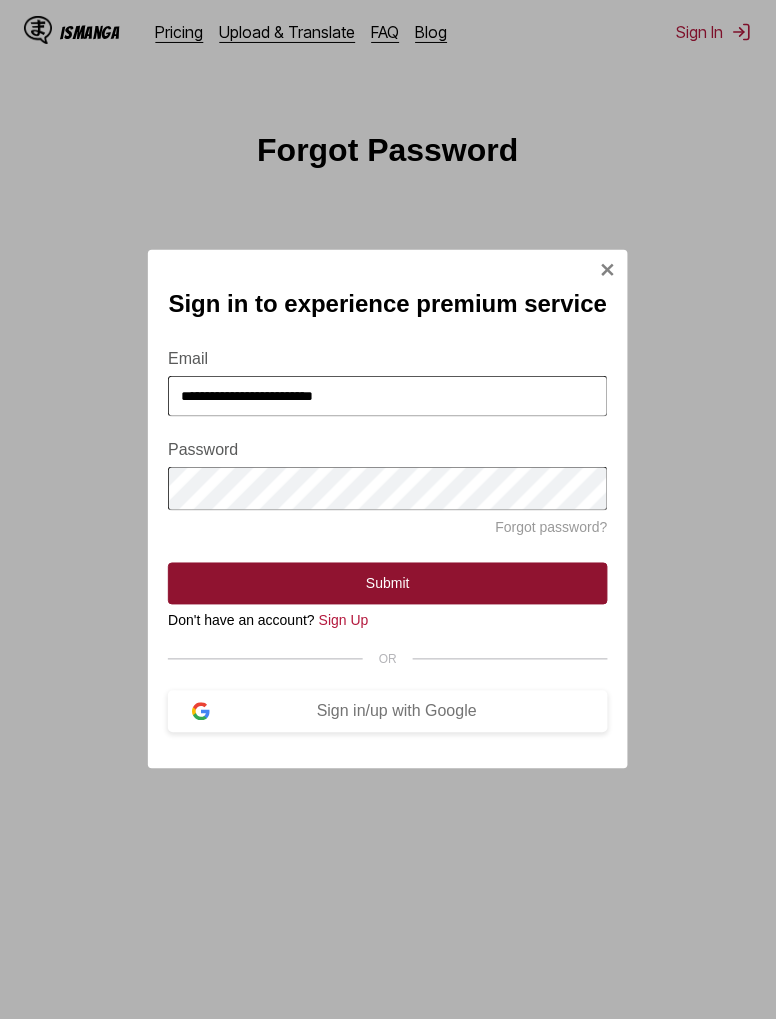 click on "Submit" at bounding box center (388, 584) 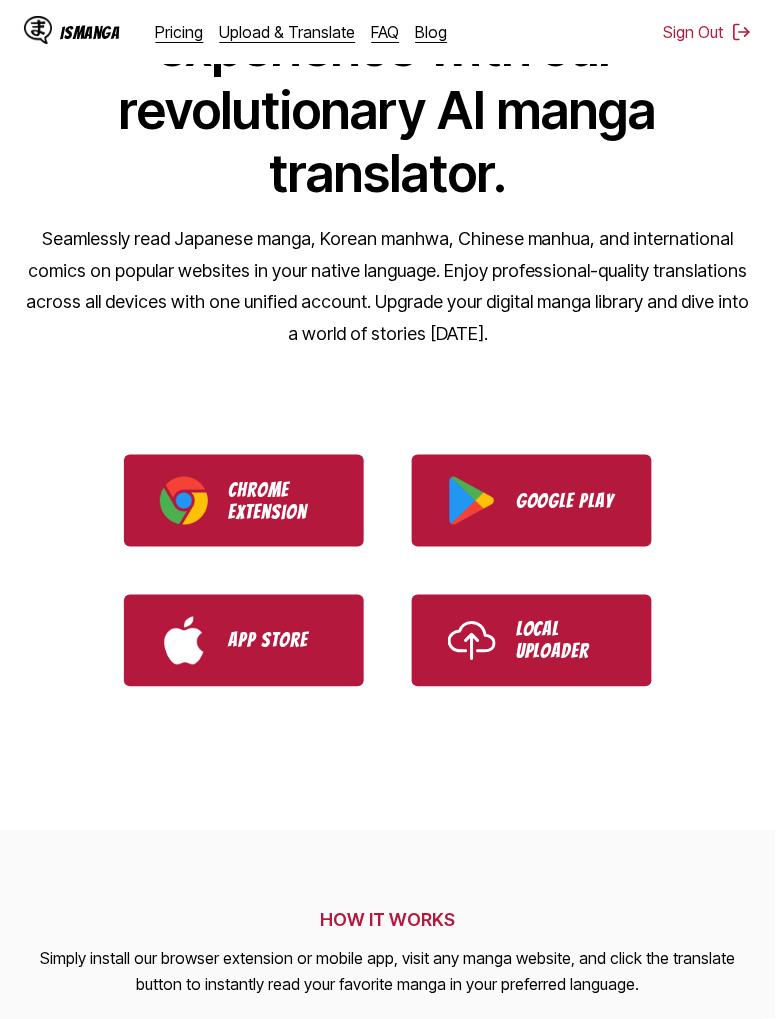 scroll, scrollTop: 0, scrollLeft: 0, axis: both 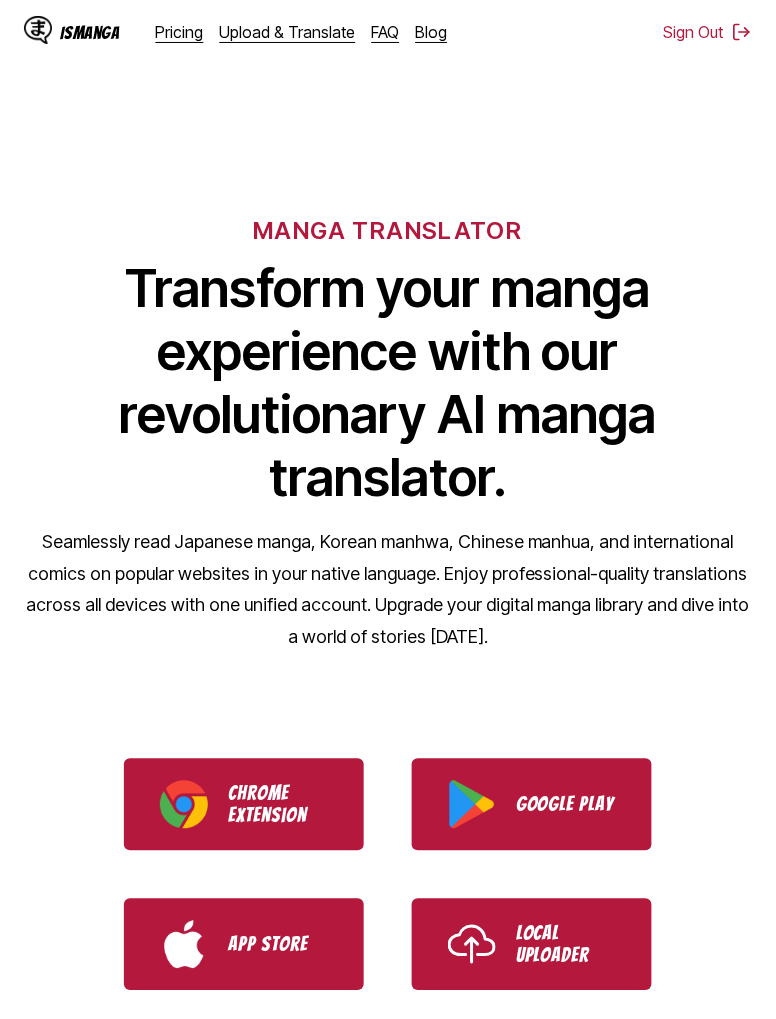 click on "IsManga" at bounding box center [90, 32] 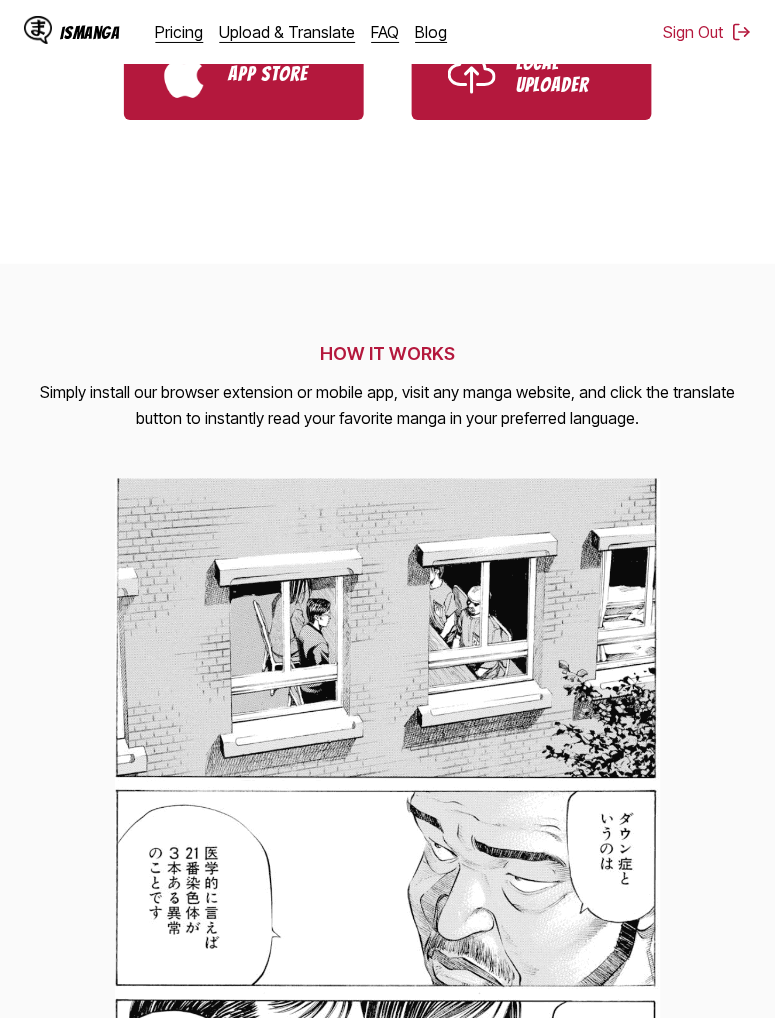scroll, scrollTop: 0, scrollLeft: 0, axis: both 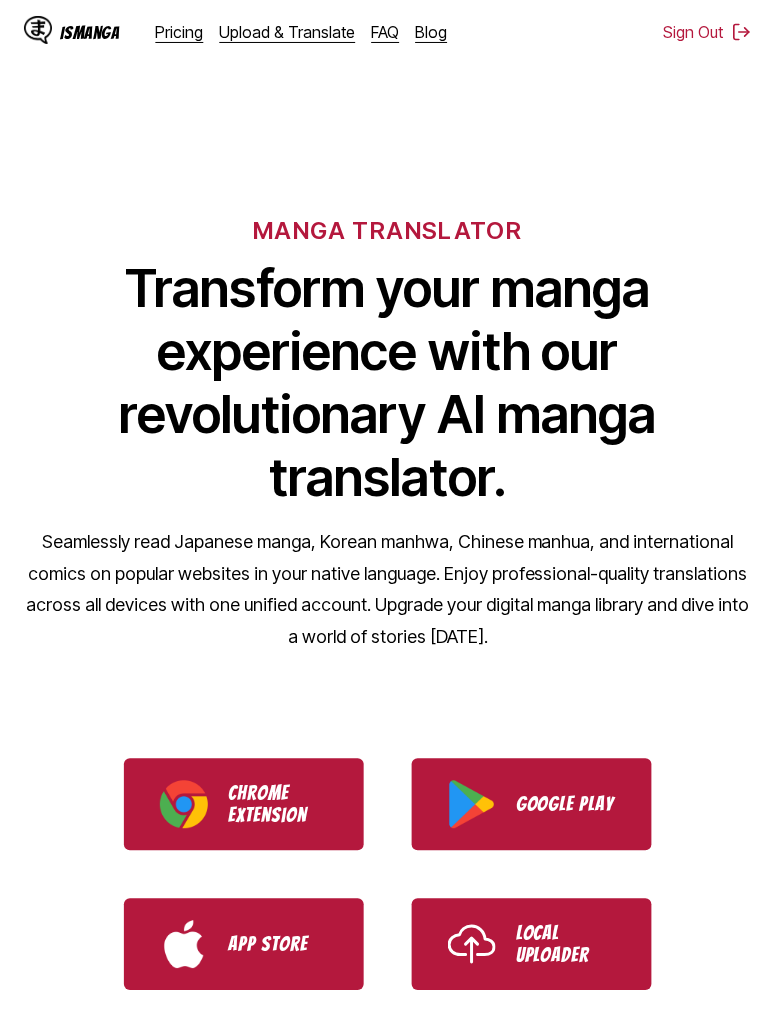 click on "FAQ" at bounding box center (386, 32) 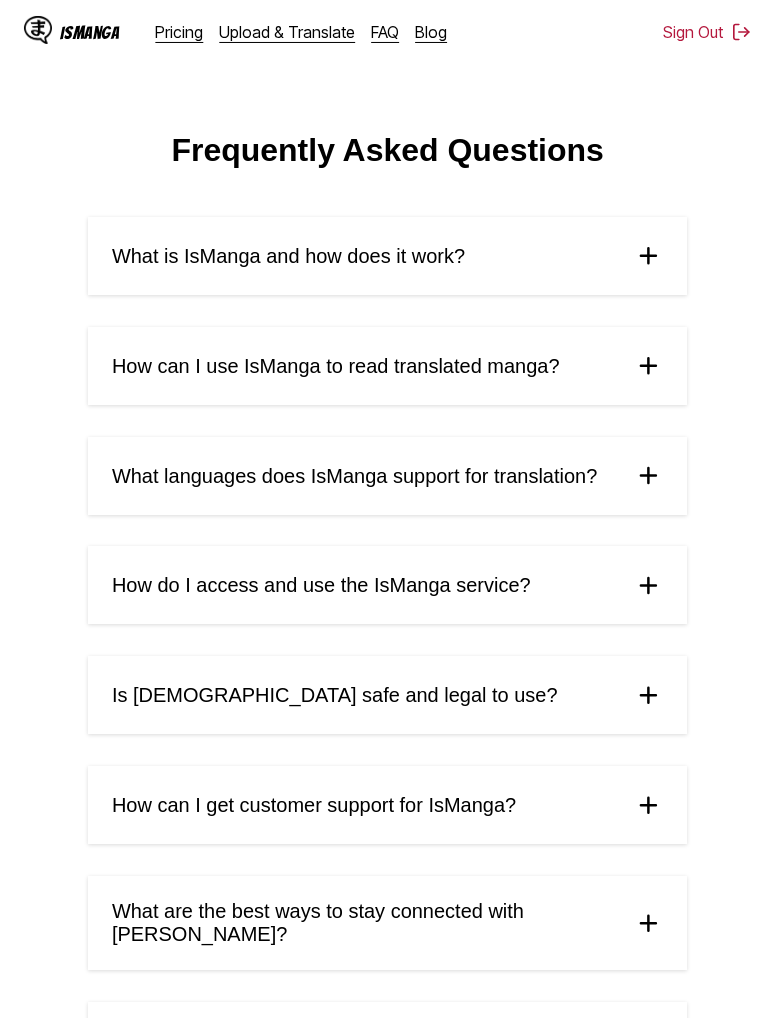 click on "Blog" at bounding box center [432, 32] 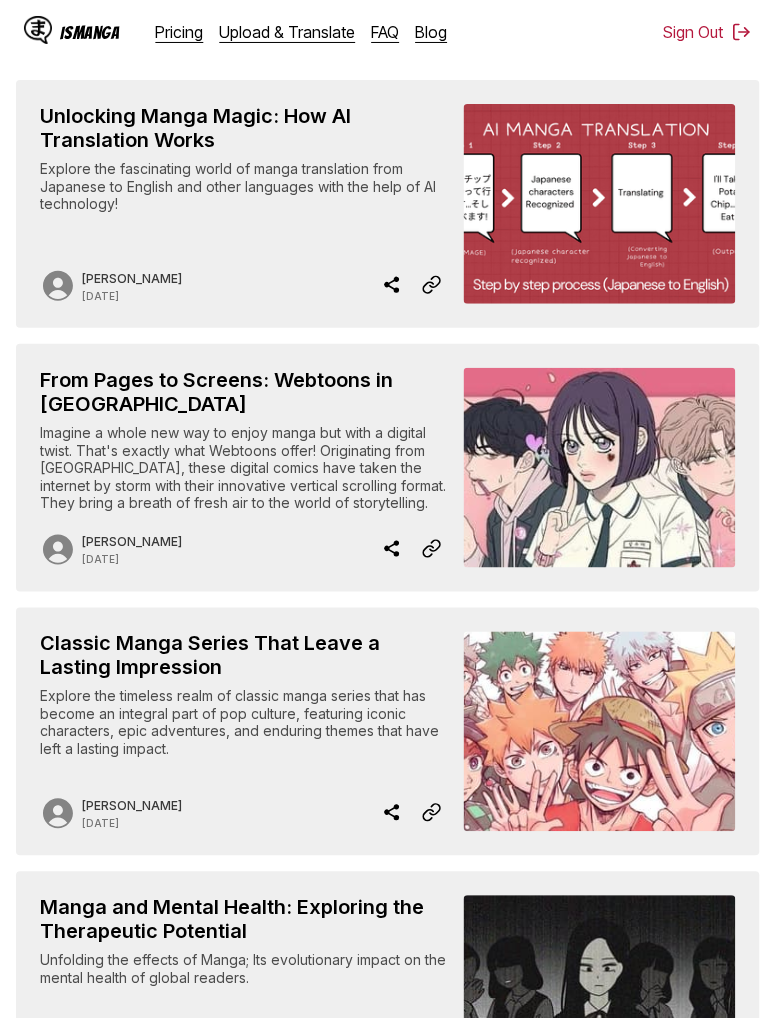 scroll, scrollTop: 0, scrollLeft: 0, axis: both 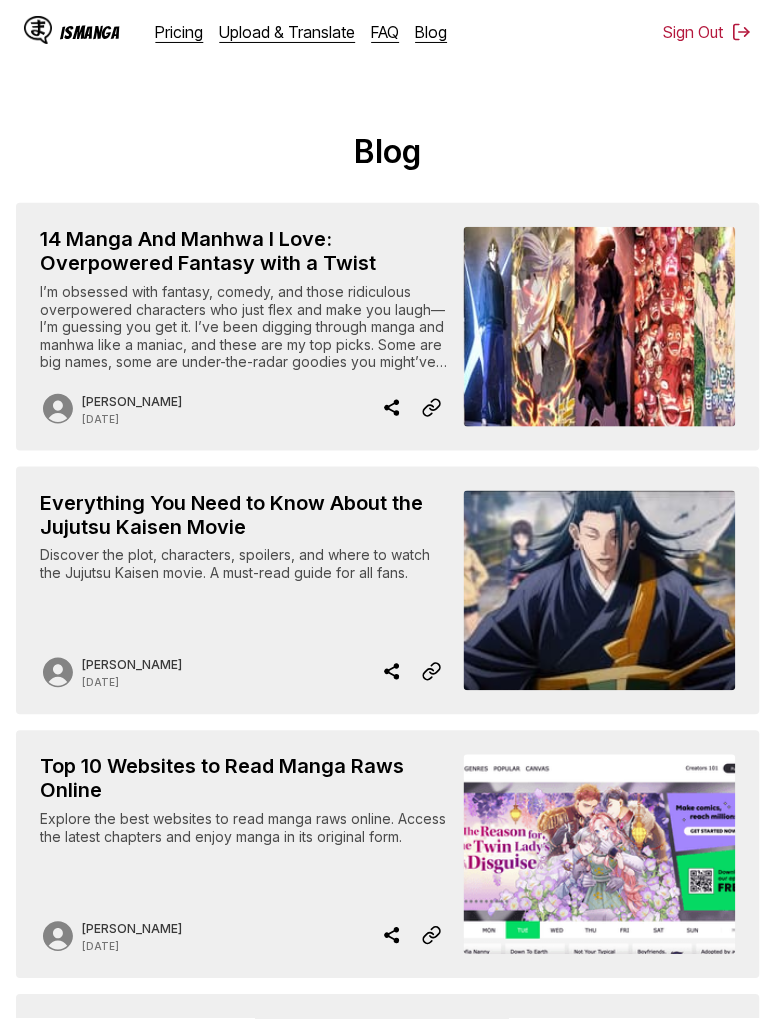 click at bounding box center [38, 30] 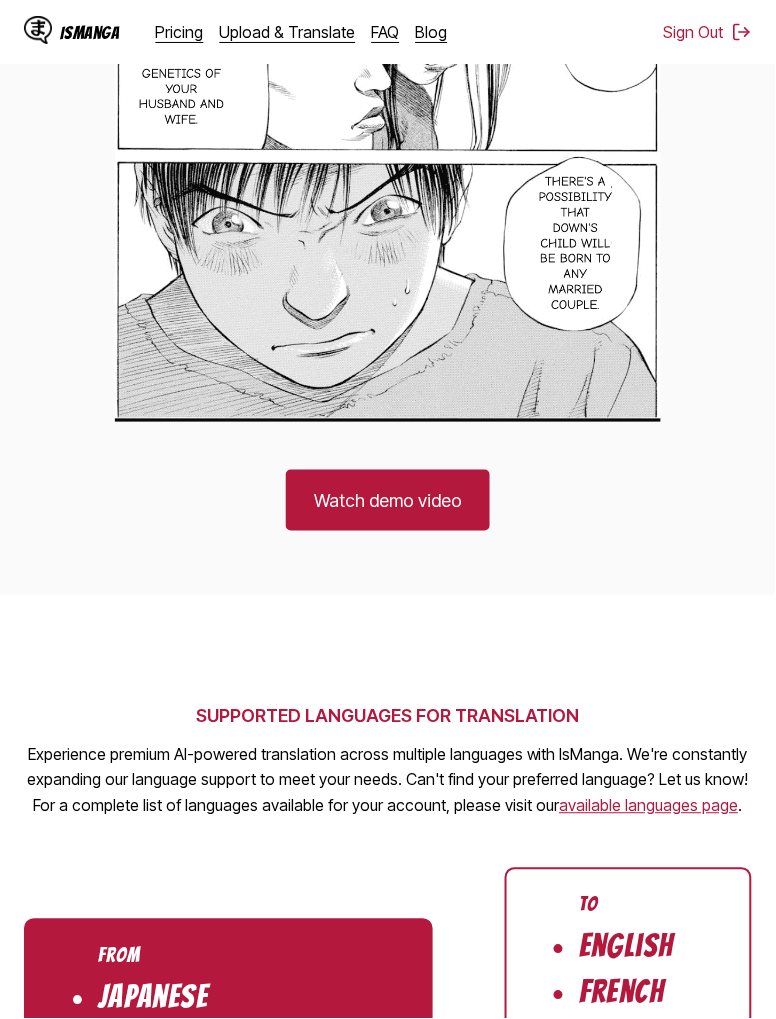 scroll, scrollTop: 5032, scrollLeft: 0, axis: vertical 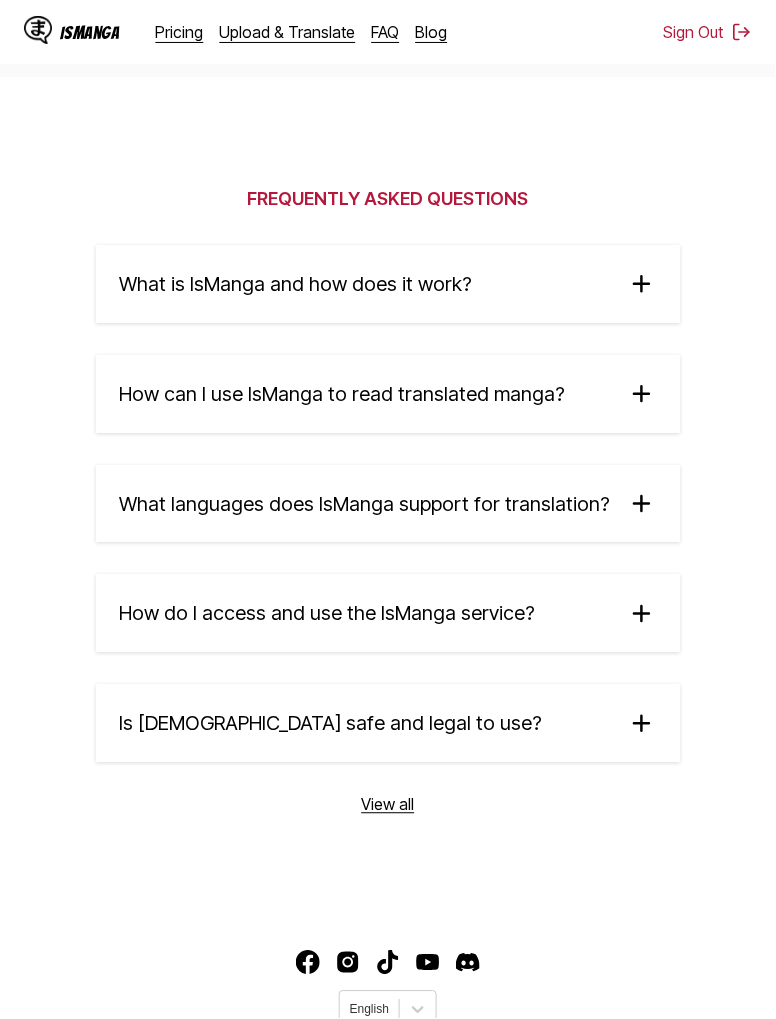 click on "Contact Us" at bounding box center [555, 1059] 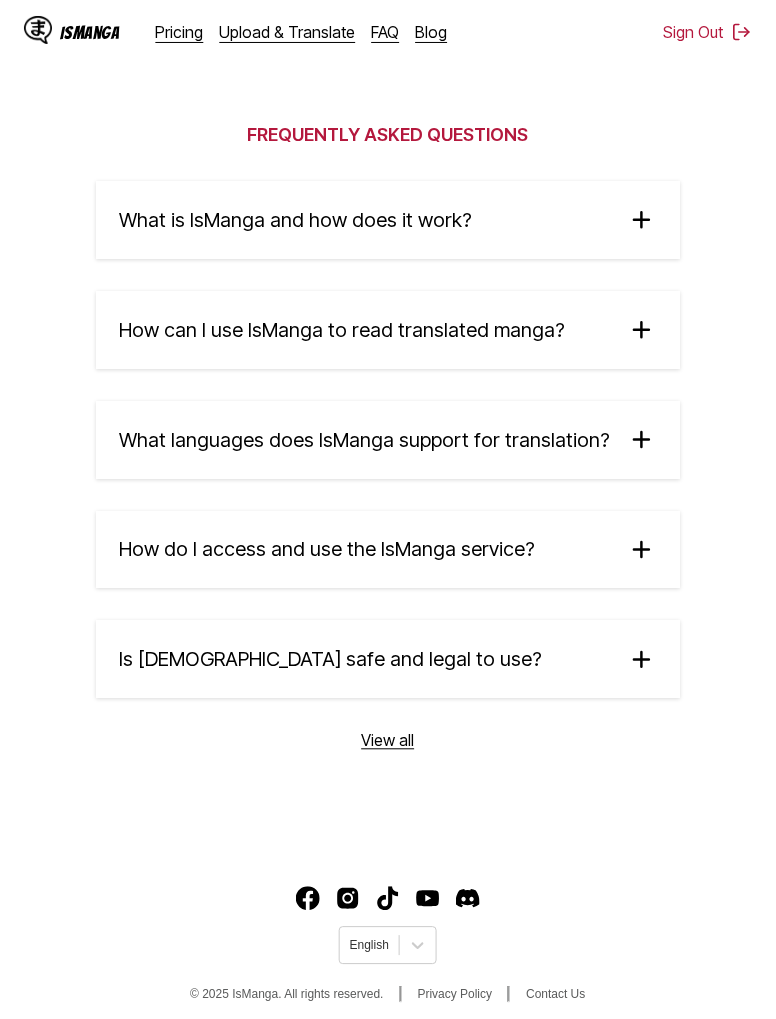 scroll, scrollTop: 5100, scrollLeft: 0, axis: vertical 